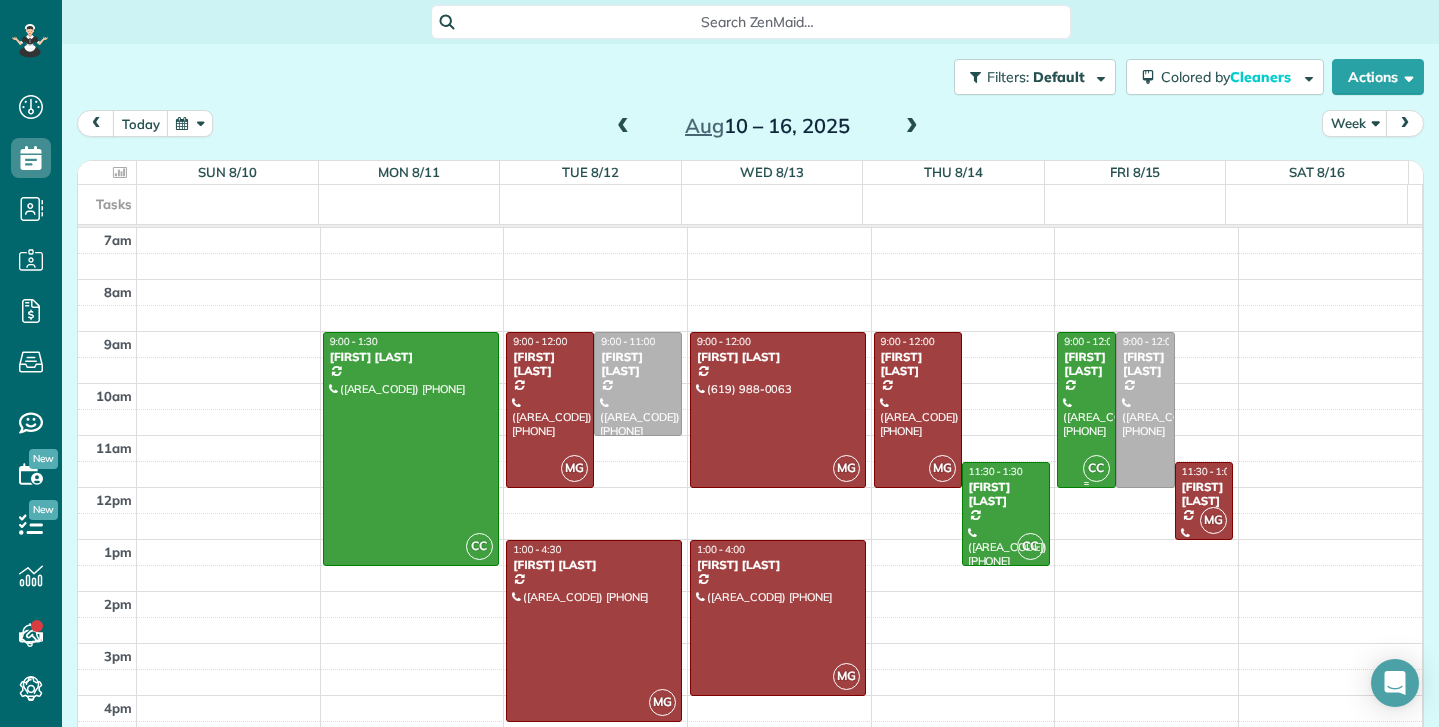 scroll, scrollTop: 0, scrollLeft: 0, axis: both 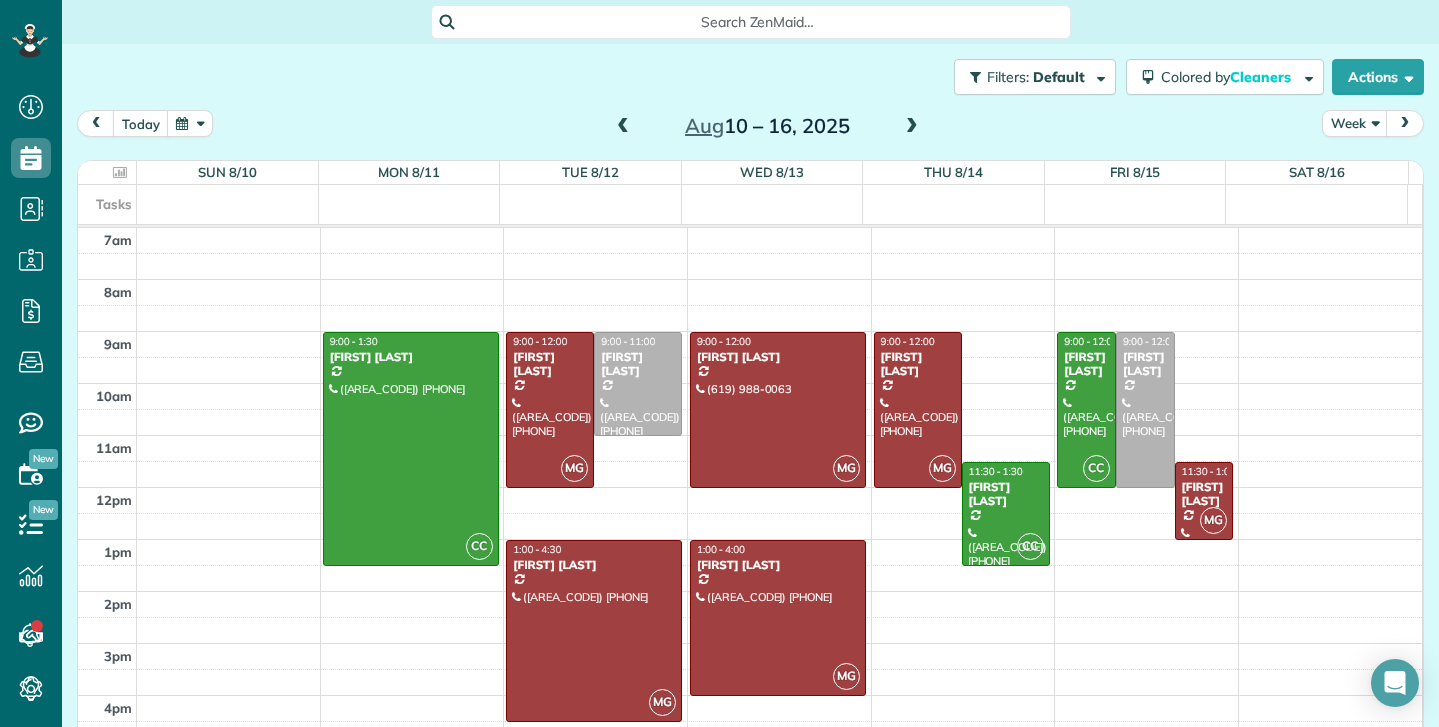click at bounding box center (623, 127) 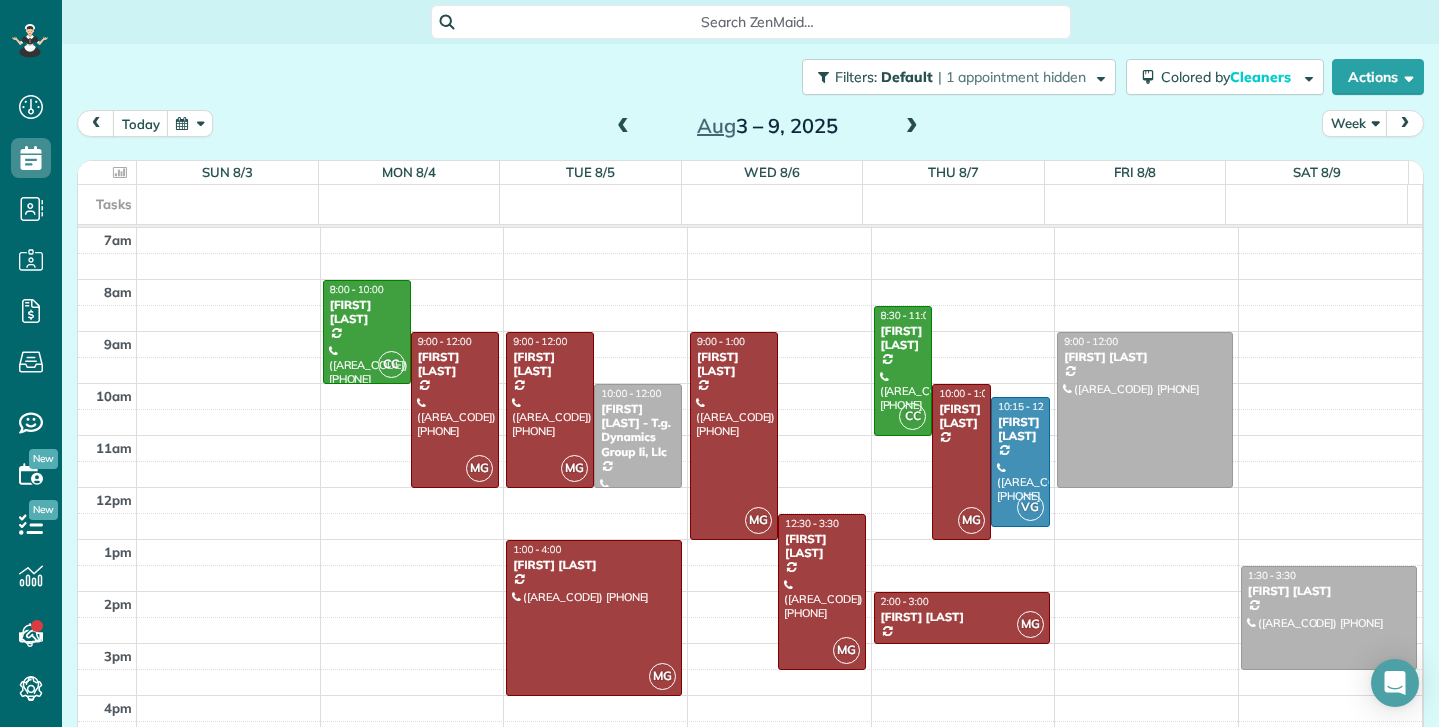 click at bounding box center [623, 127] 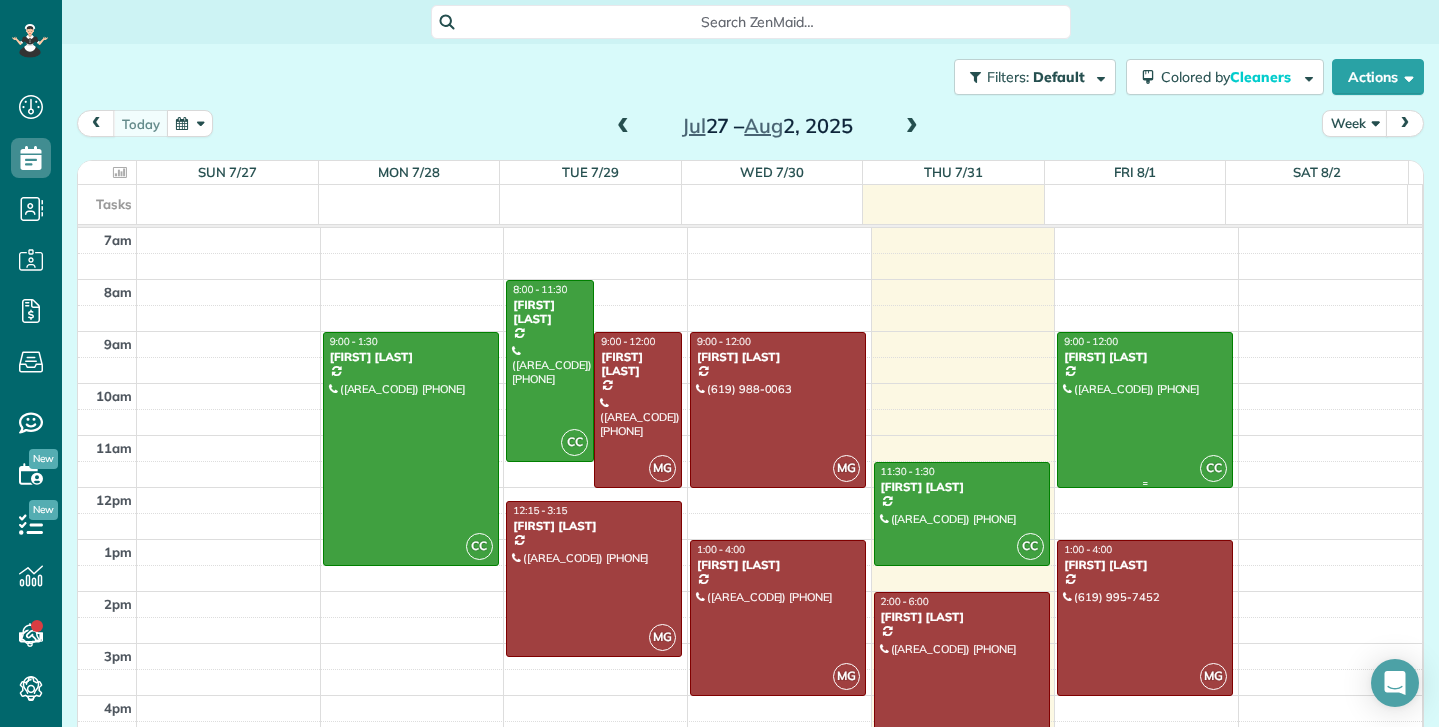 click at bounding box center [1145, 410] 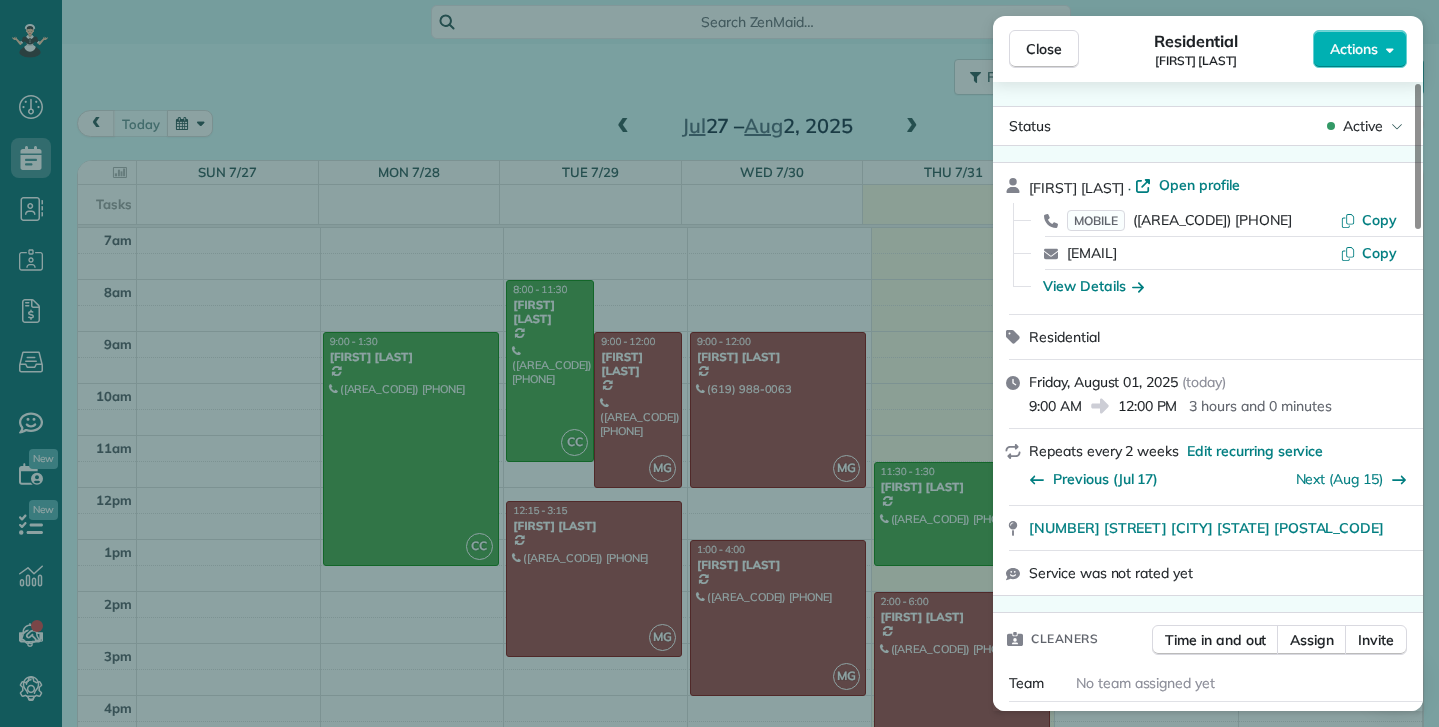 click on "Residential [FIRST] [LAST] Actions Status Active [FIRST] [LAST] · Open profile MOBILE ([AREA_CODE]) [PHONE] Copy [EMAIL] Copy View Details Residential [DAY], [MONTH] [DAY_NUM], [YEAR] ( today ) [TIME] [TIME] [DURATION] Repeats every [NUMBER] weeks Edit recurring service Previous ([MONTH] [DAY_NUM]) Next ([MONTH] [DAY_NUM]) [NUMBER] [STREET] [CITY] [STATE] [POSTAL_CODE] Service was not rated yet Cleaners Time in and out Assign Invite Team No team assigned yet Cleaners [FIRST] [LAST] [TIME] [TIME] Checklist Try Now Keep this appointment up to your standards. Stay on top of every detail, keep your cleaners organised, and your client happy. Assign a checklist Watch a [DURATION] demo Billing Billing actions Service Service Price ([QUANTITY]x $[PRICE]) $[PRICE] Add an item Overcharge $[PRICE] Discount $[PRICE] Coupon discount - Primary tax - Secondary tax - Total appointment price $[PRICE] Tips collected $[PRICE] Unpaid Mark as paid Total including tip $[PRICE] Get paid online in no-time! Send an invoice and reward your cleaners with tips Reason for Skip" at bounding box center (719, 363) 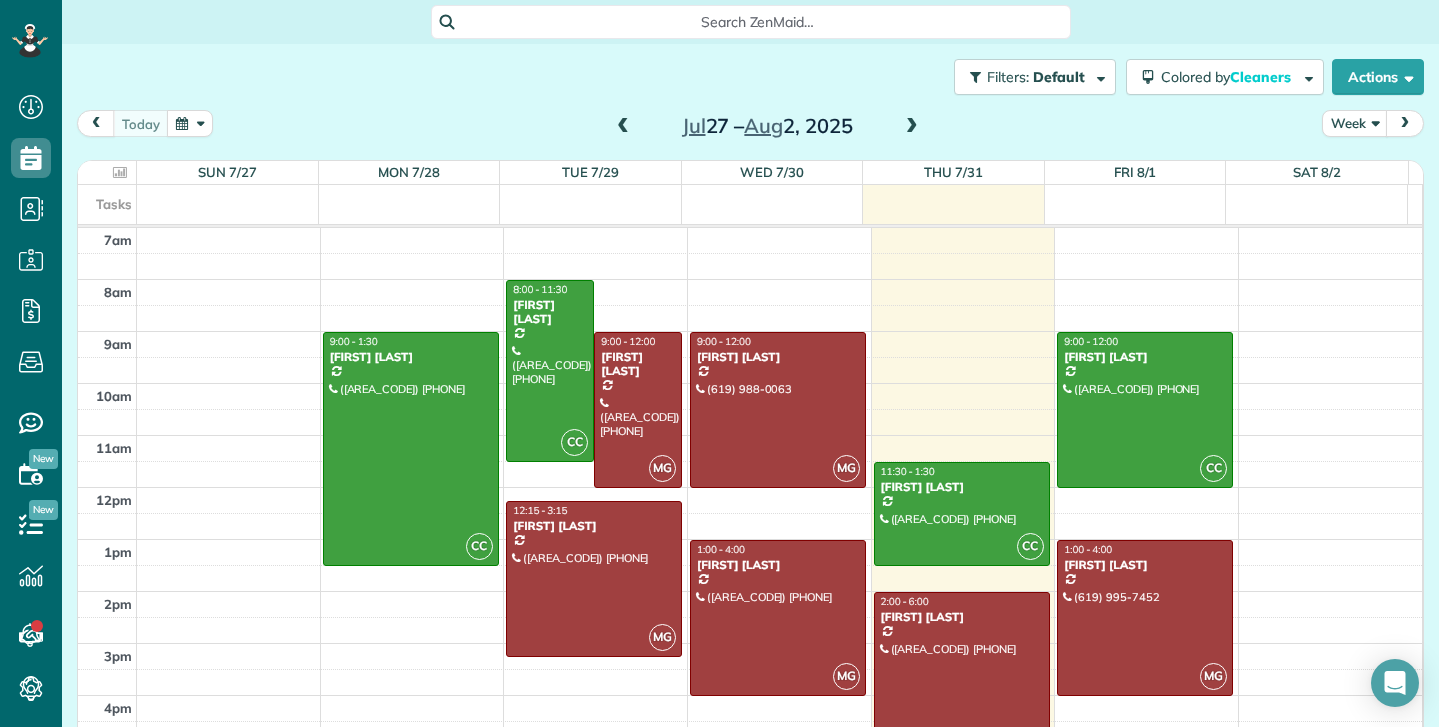 scroll, scrollTop: 0, scrollLeft: 0, axis: both 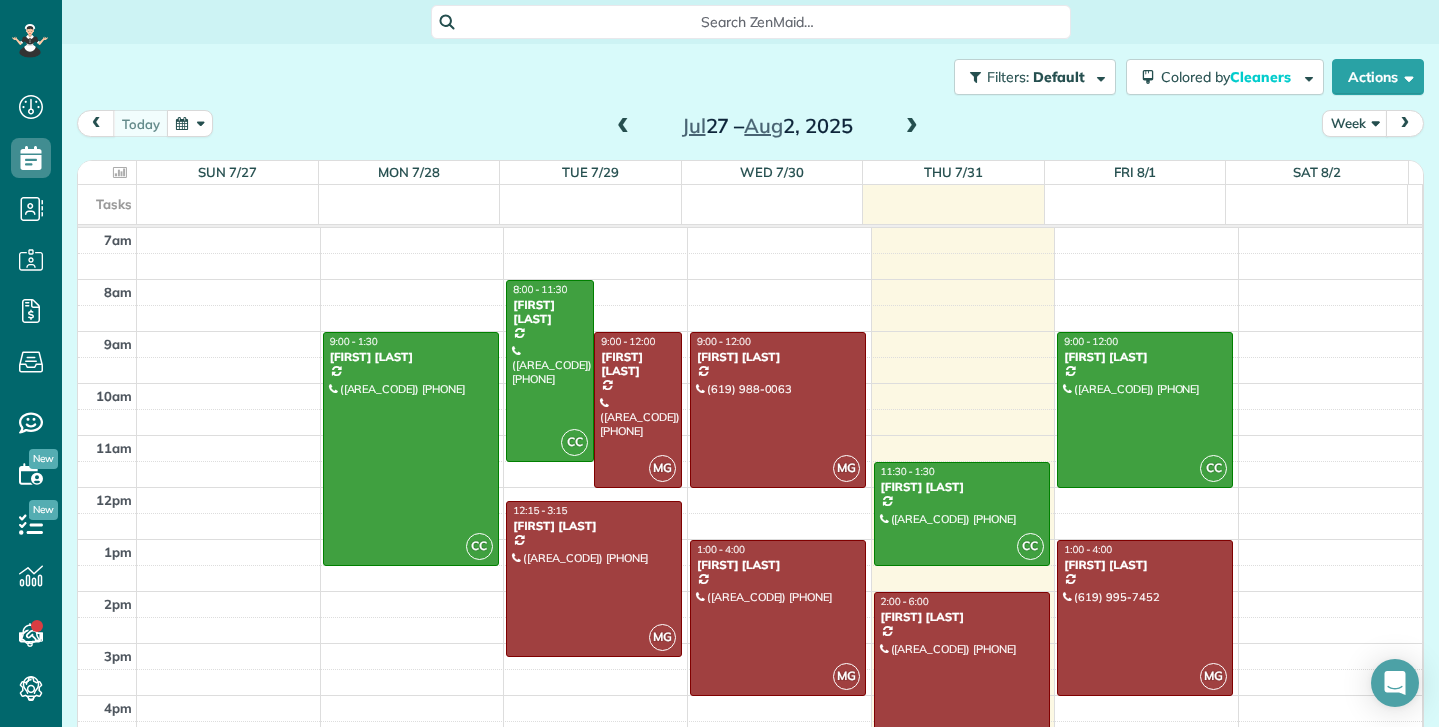 click at bounding box center [912, 127] 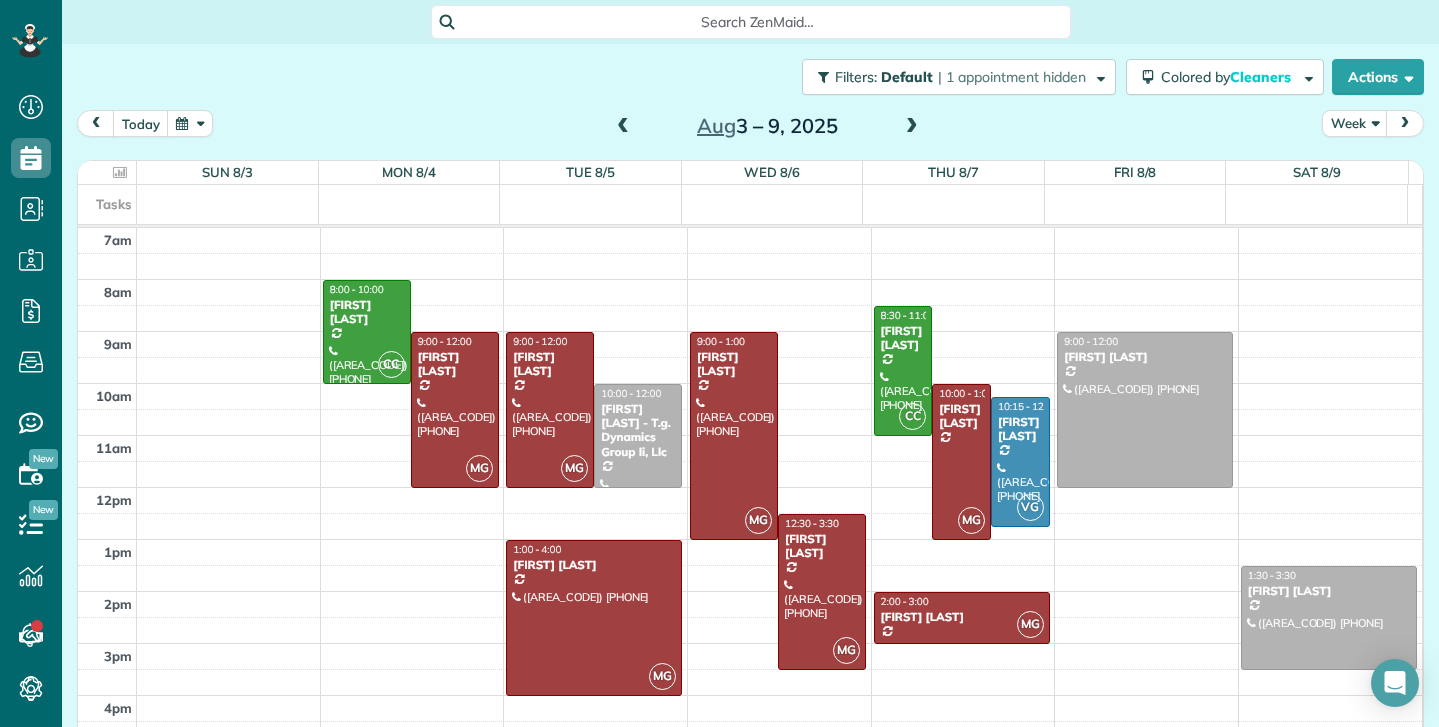 click at bounding box center [623, 127] 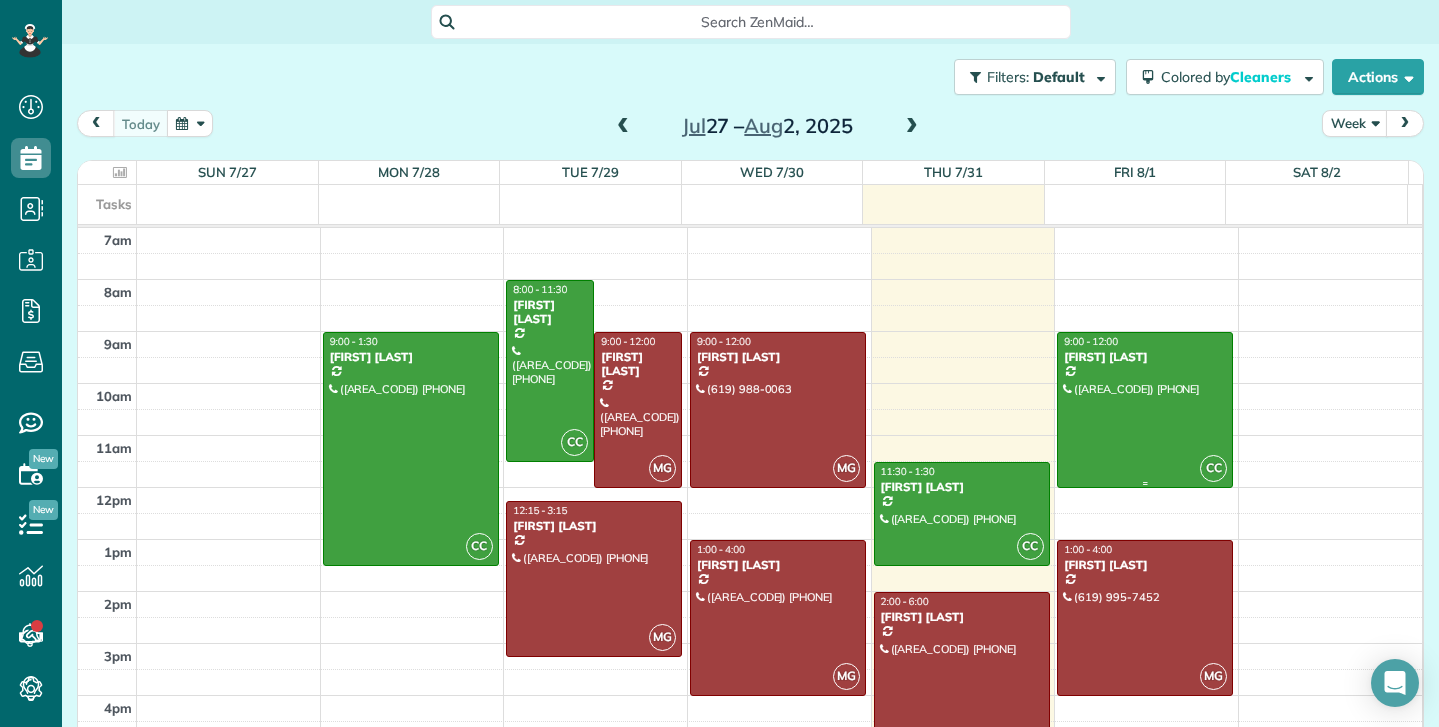 click at bounding box center [1145, 410] 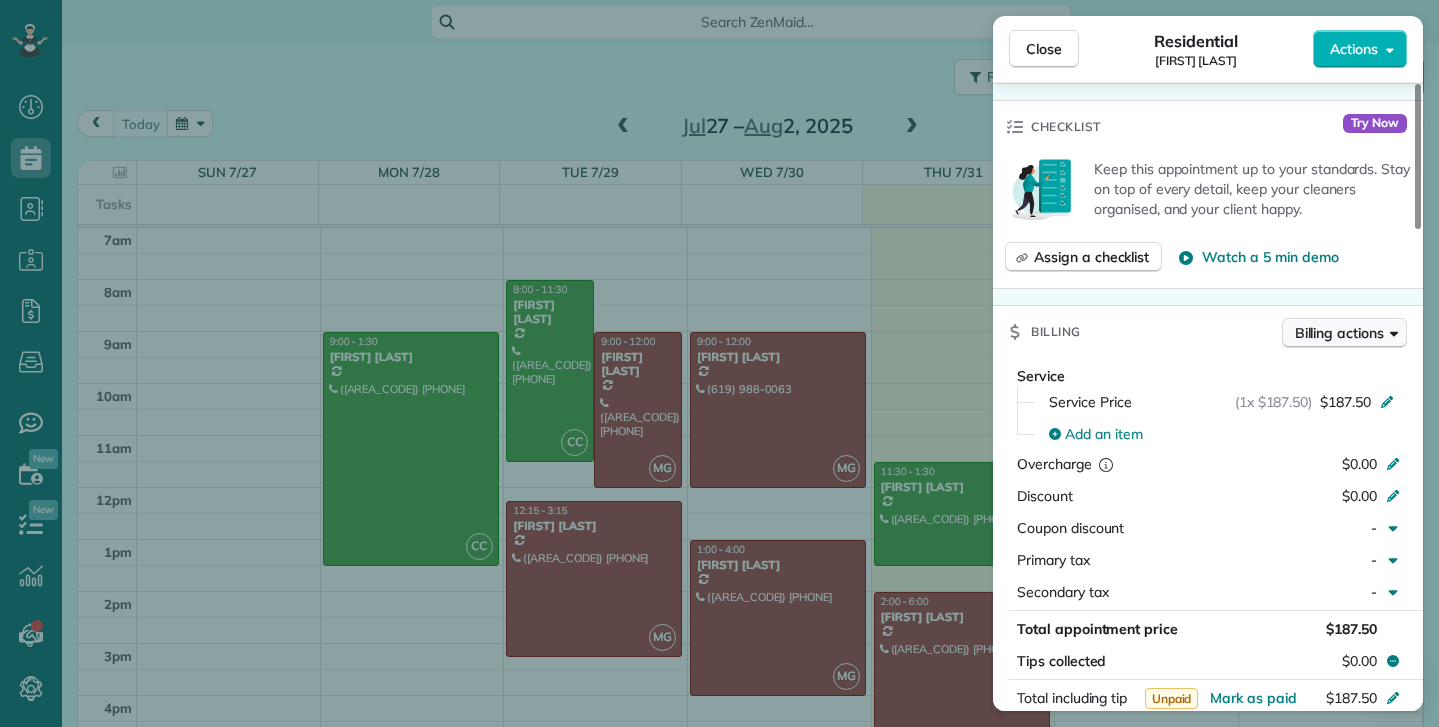 scroll, scrollTop: 700, scrollLeft: 0, axis: vertical 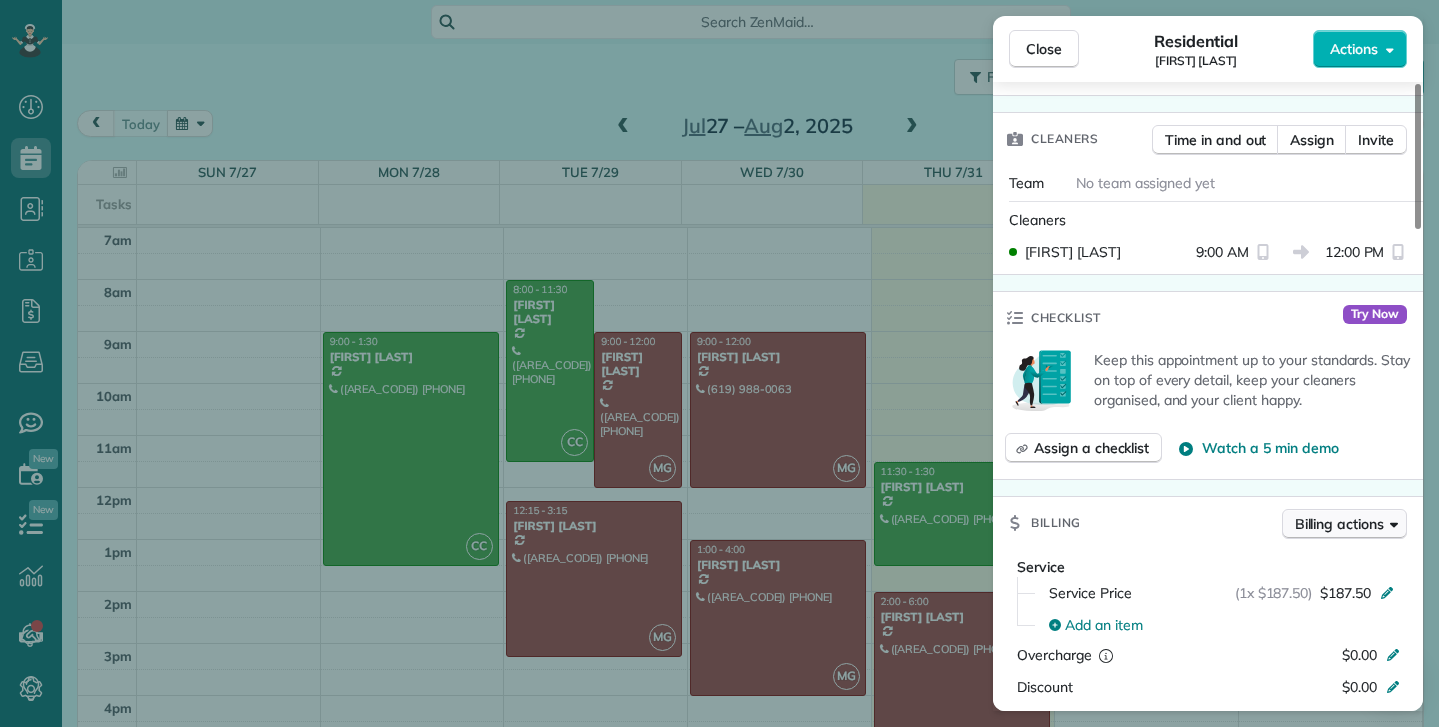 click on "Billing actions" at bounding box center (1339, 524) 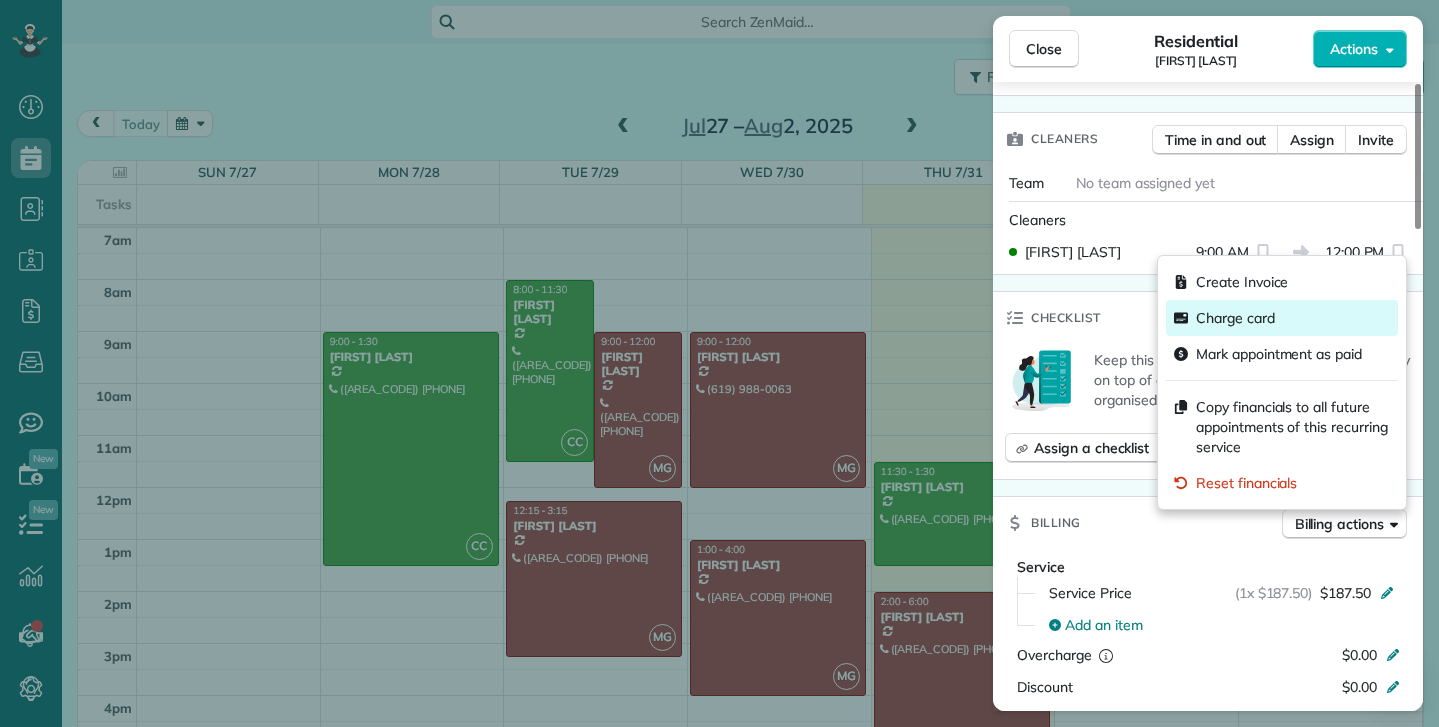 click on "Charge card" at bounding box center [1235, 318] 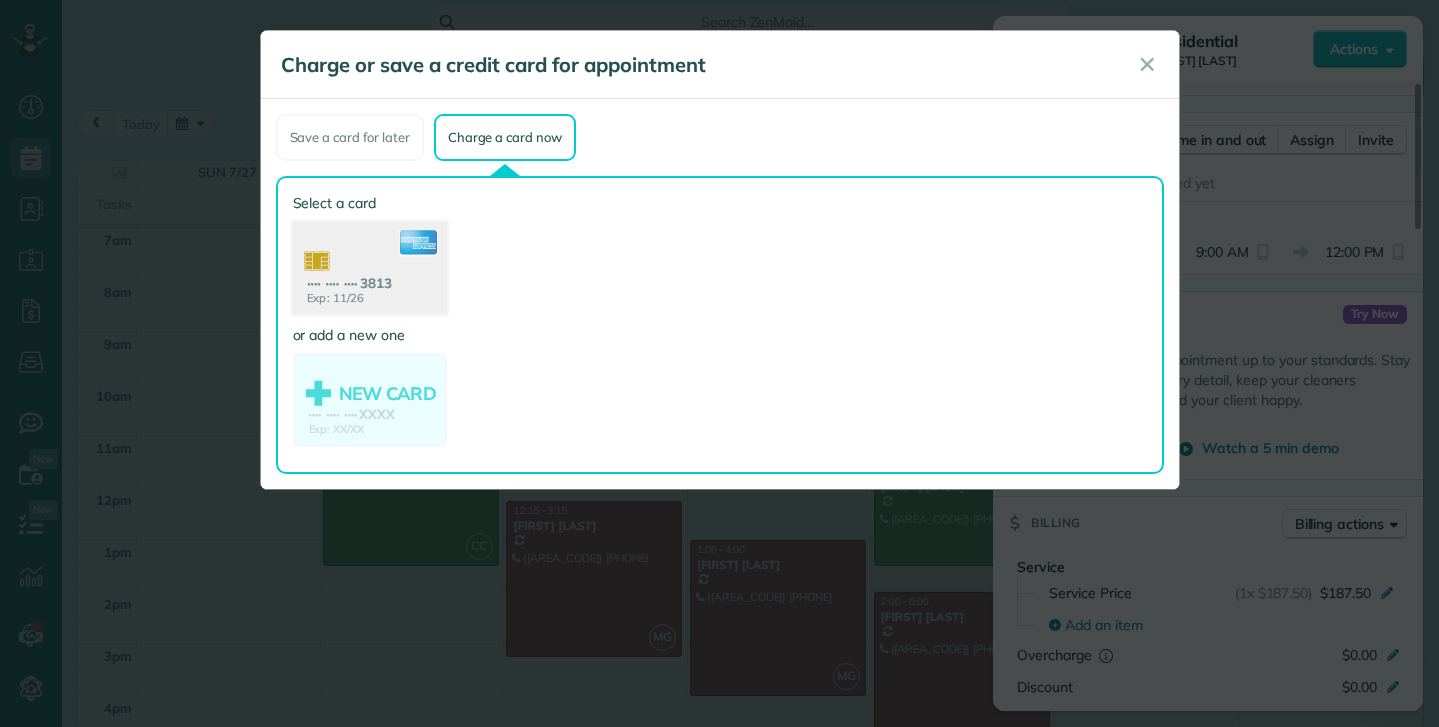 click 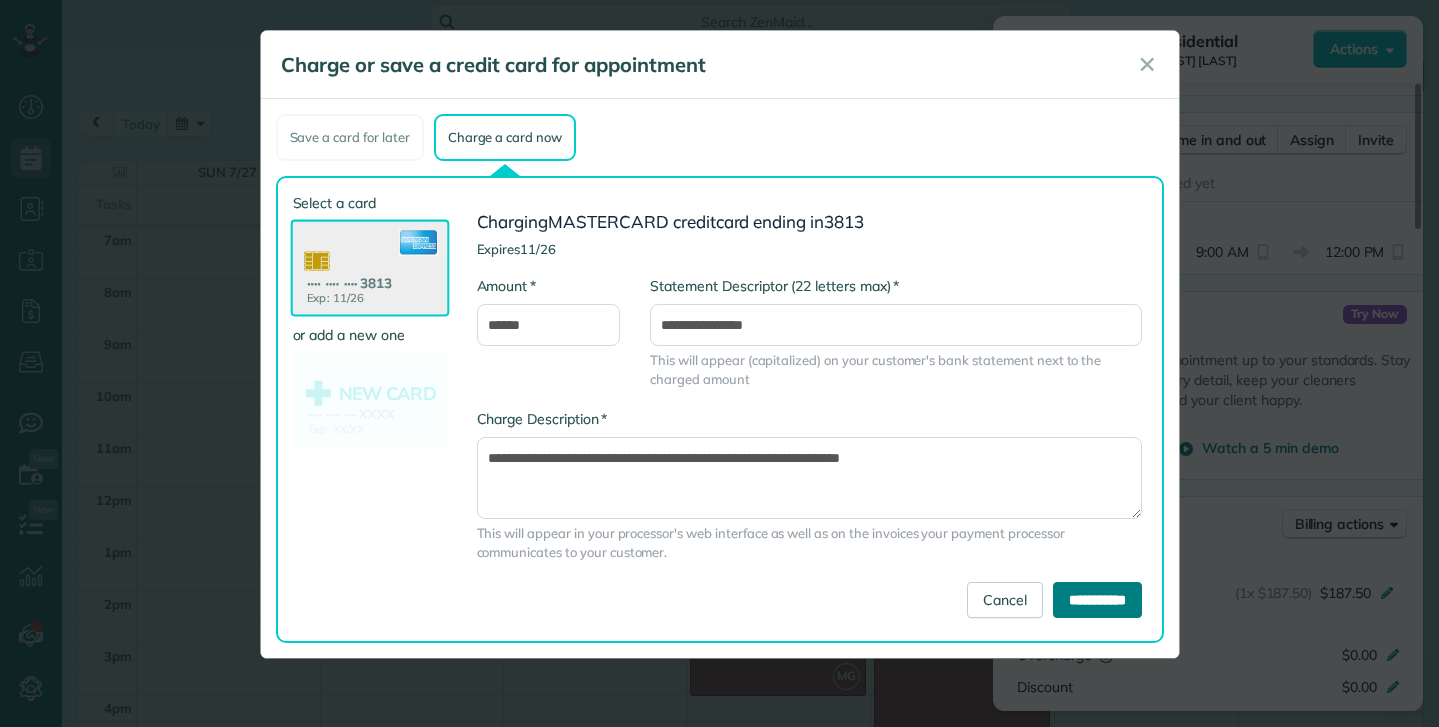 click on "**********" at bounding box center [1097, 600] 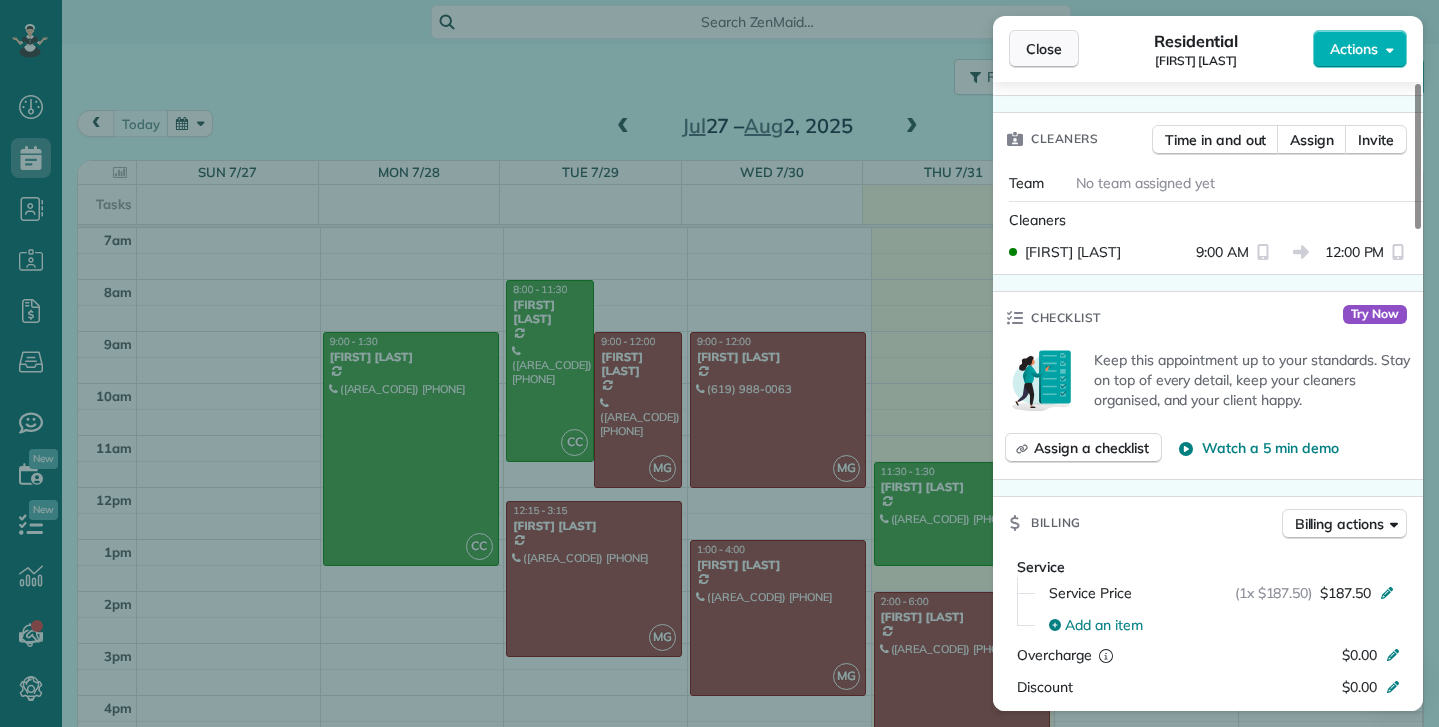 click on "Close" at bounding box center (1044, 49) 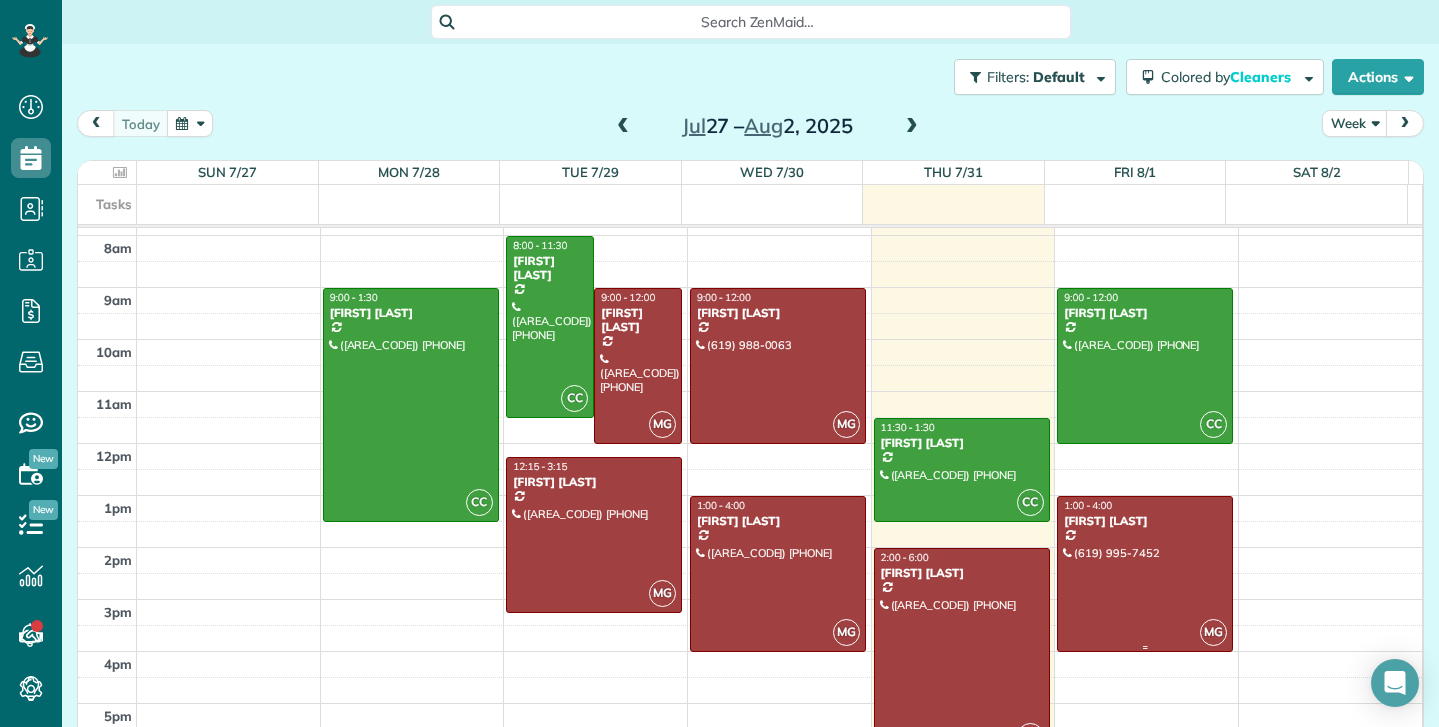 scroll, scrollTop: 67, scrollLeft: 0, axis: vertical 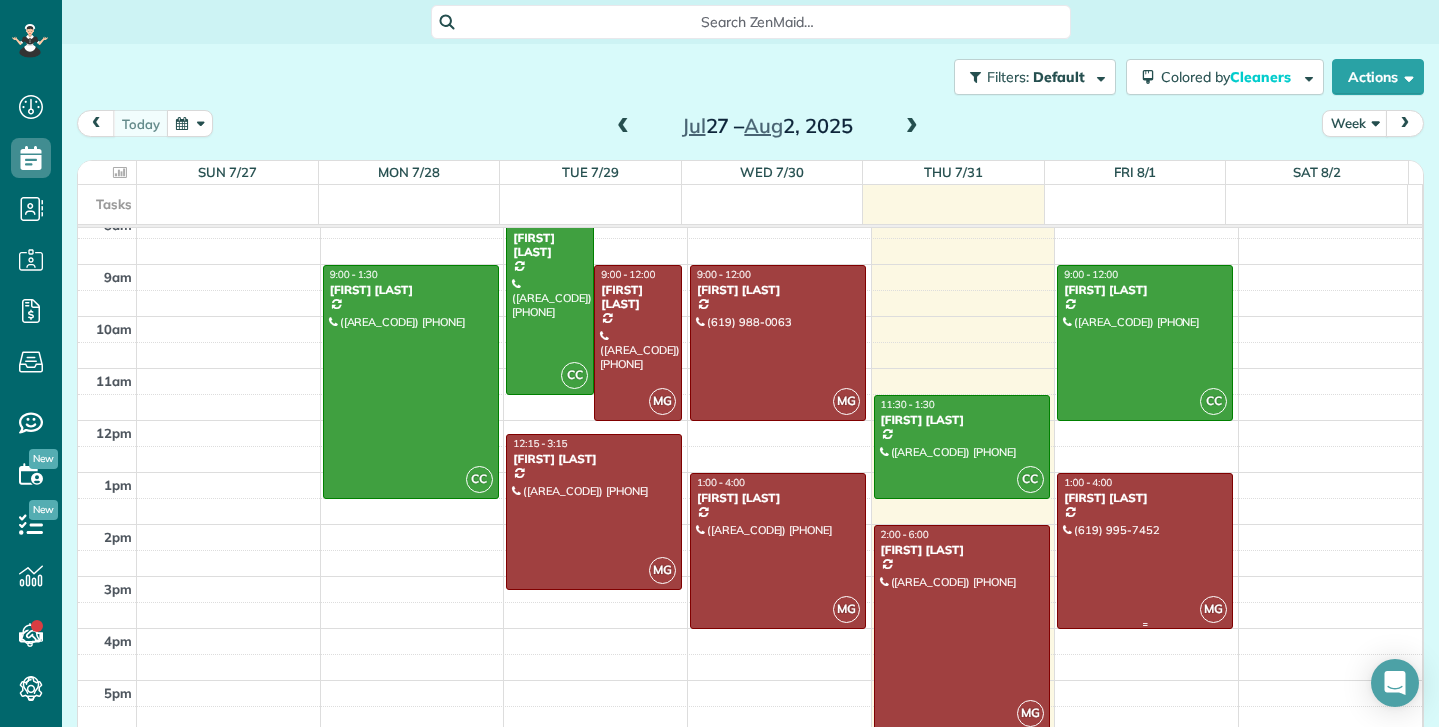 click at bounding box center [1145, 551] 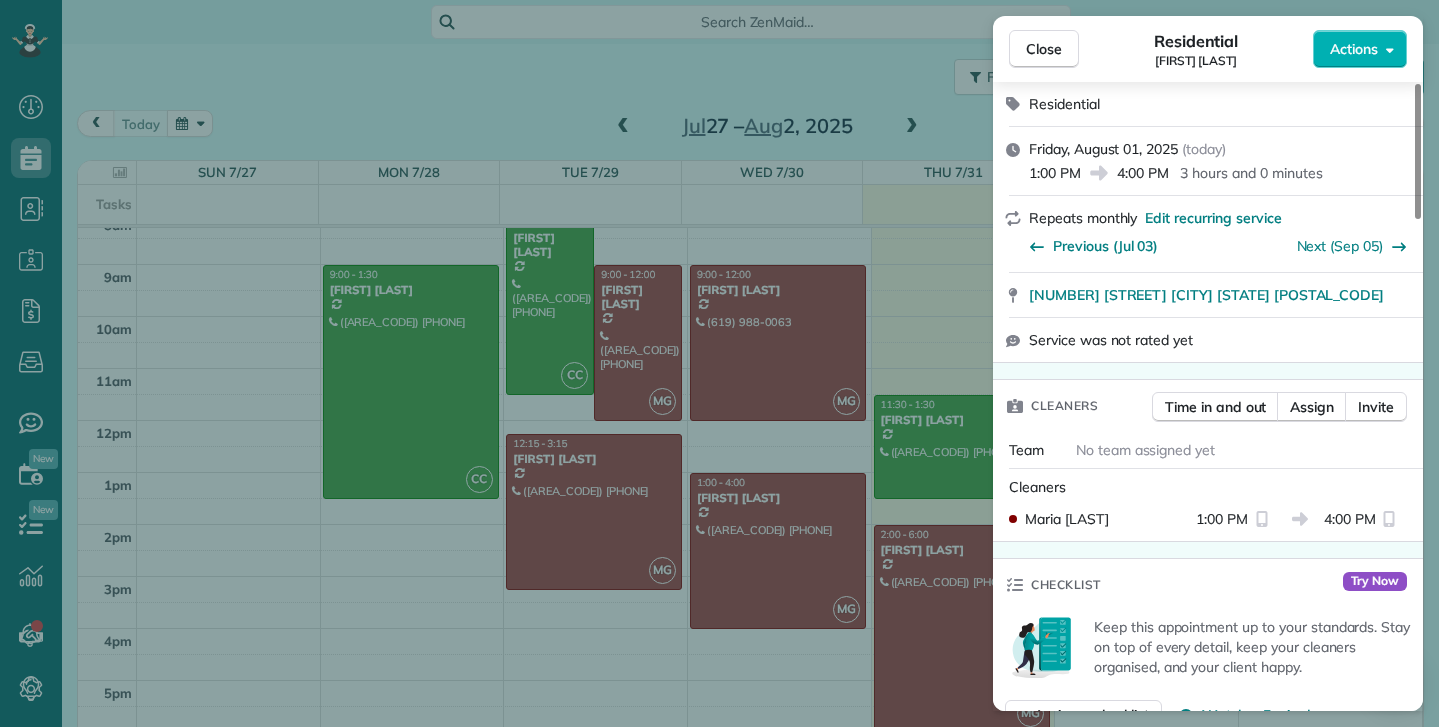 scroll, scrollTop: 400, scrollLeft: 0, axis: vertical 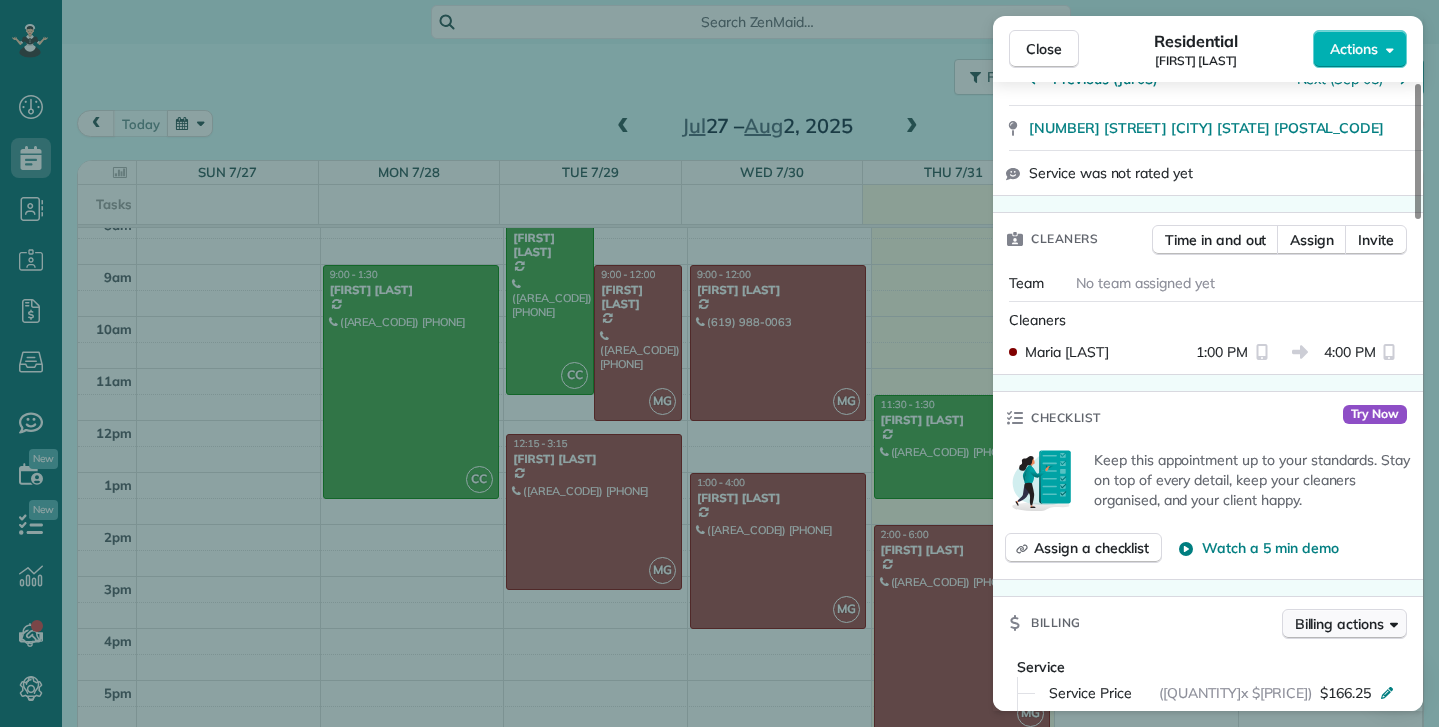 click on "Billing actions" at bounding box center [1339, 624] 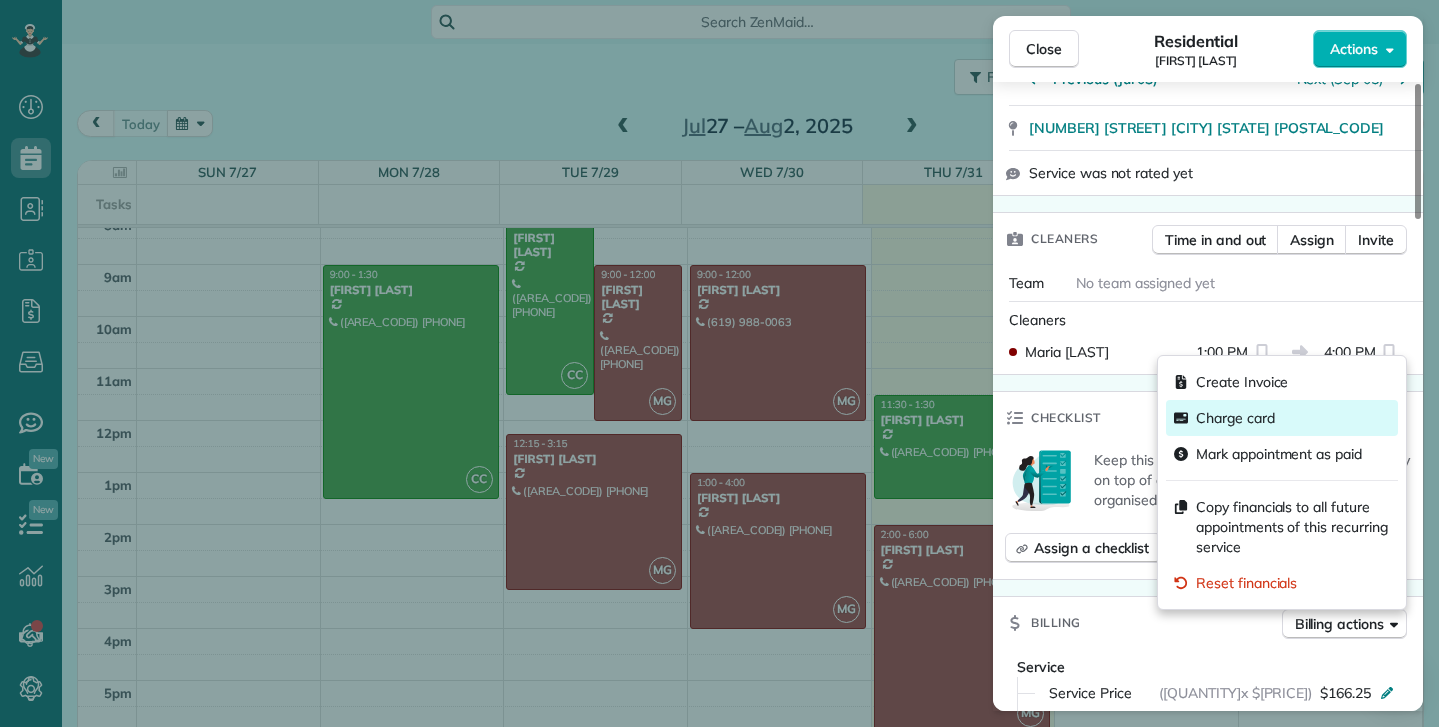 click on "Charge card" at bounding box center (1235, 418) 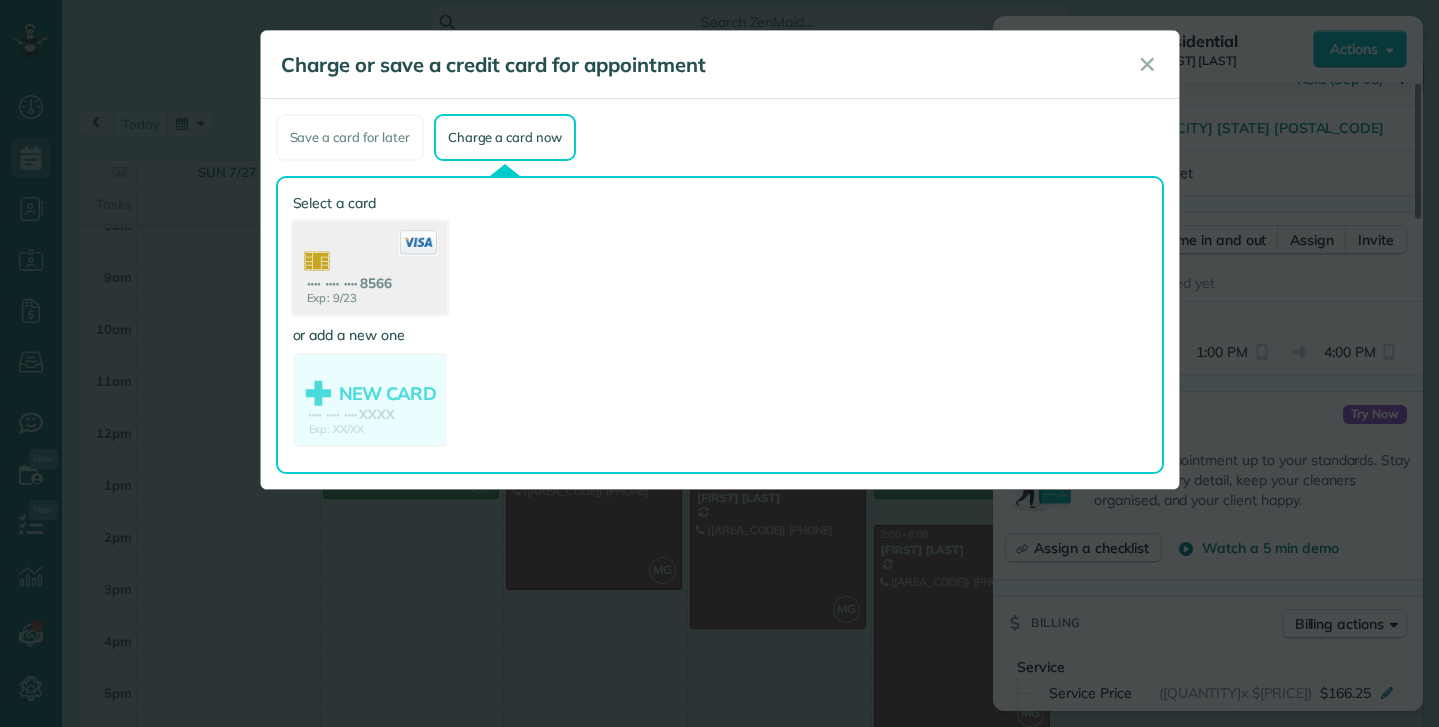click 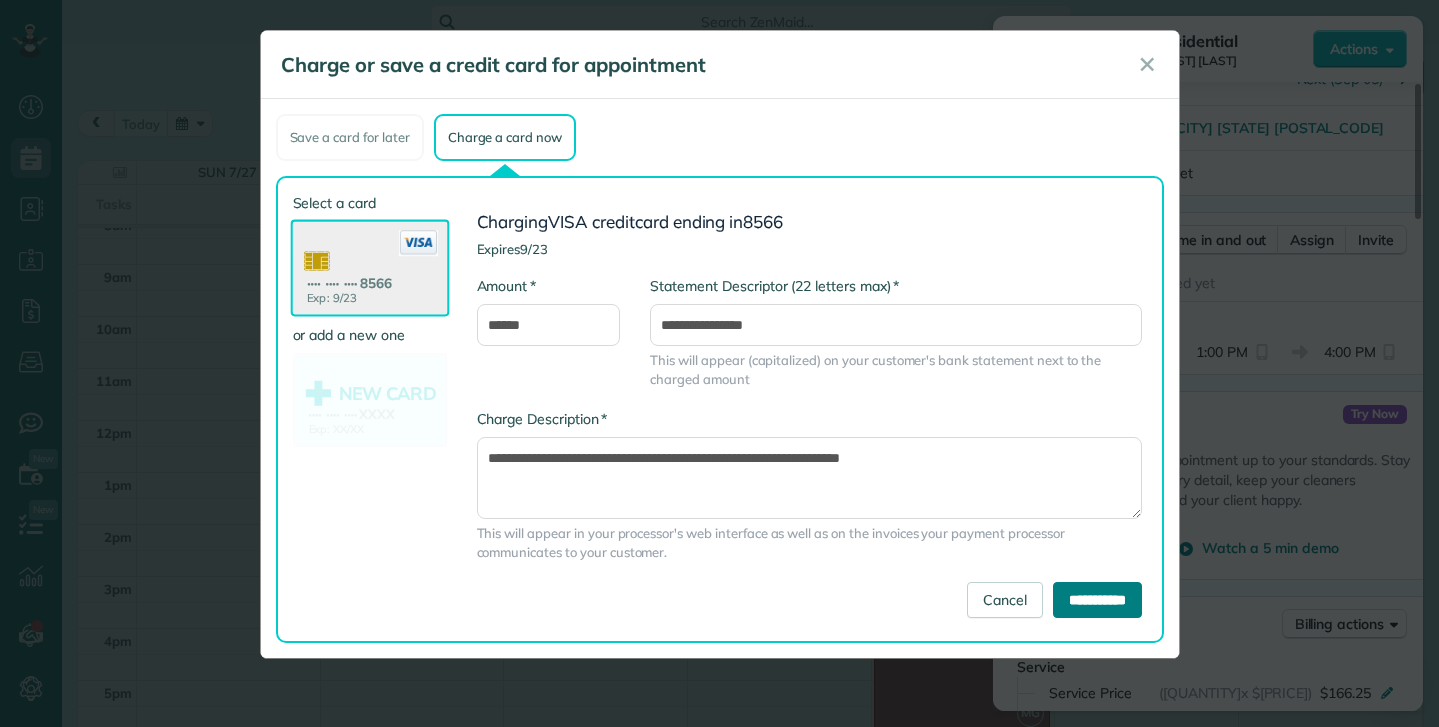click on "**********" at bounding box center [1097, 600] 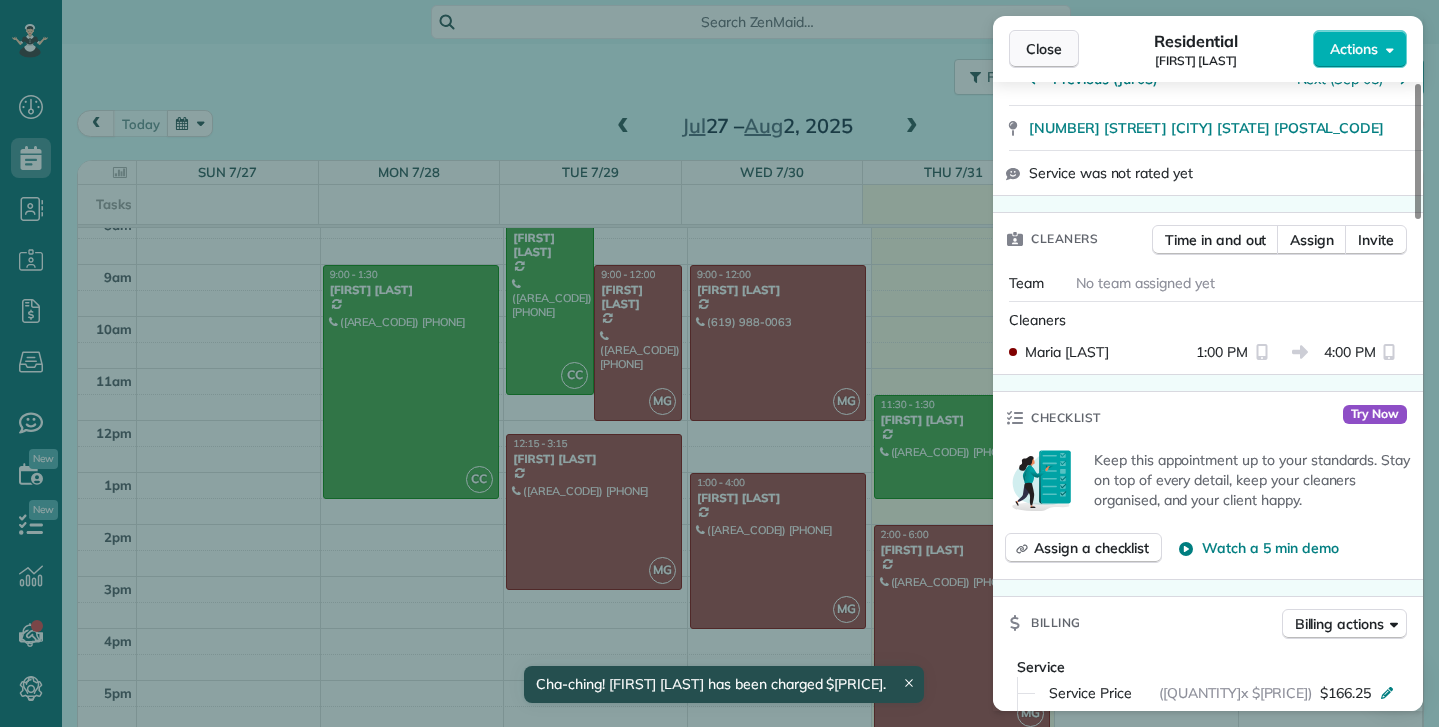 click on "Close" at bounding box center [1044, 49] 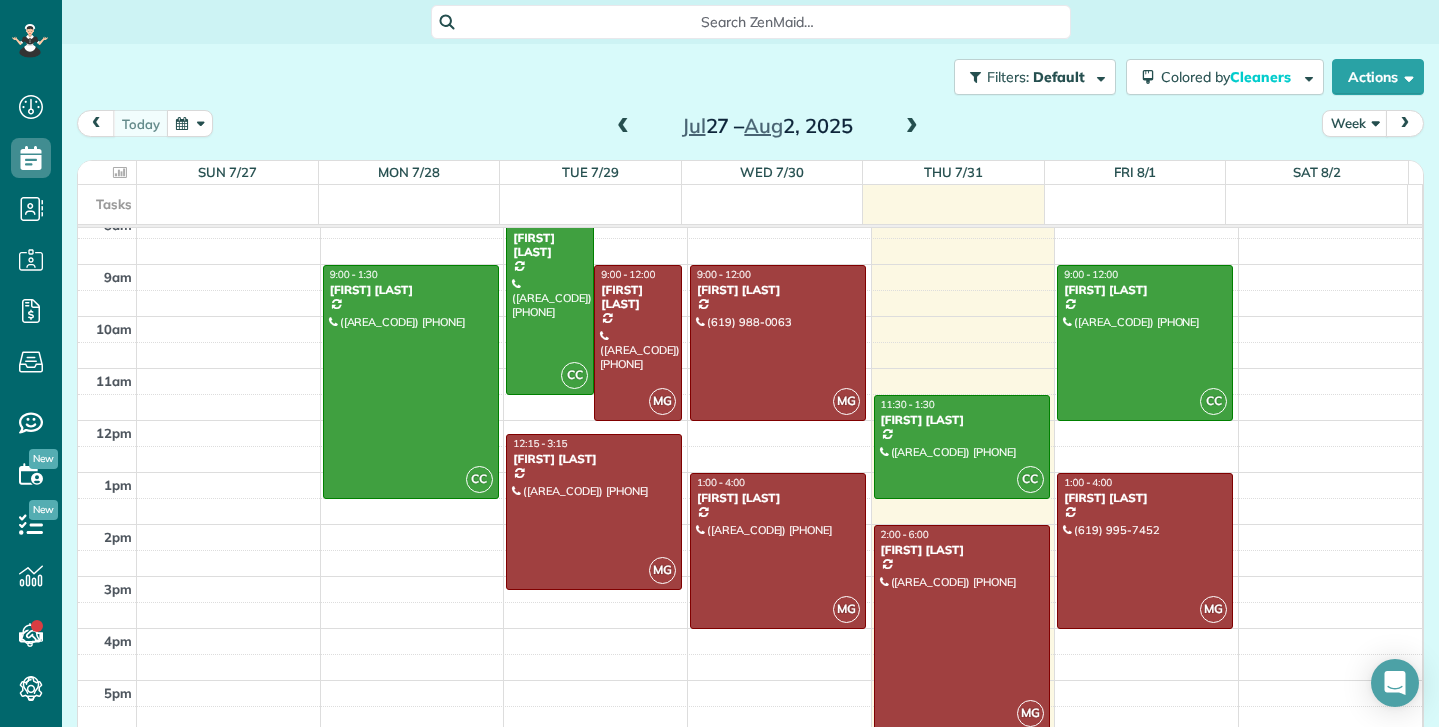 click at bounding box center (962, 629) 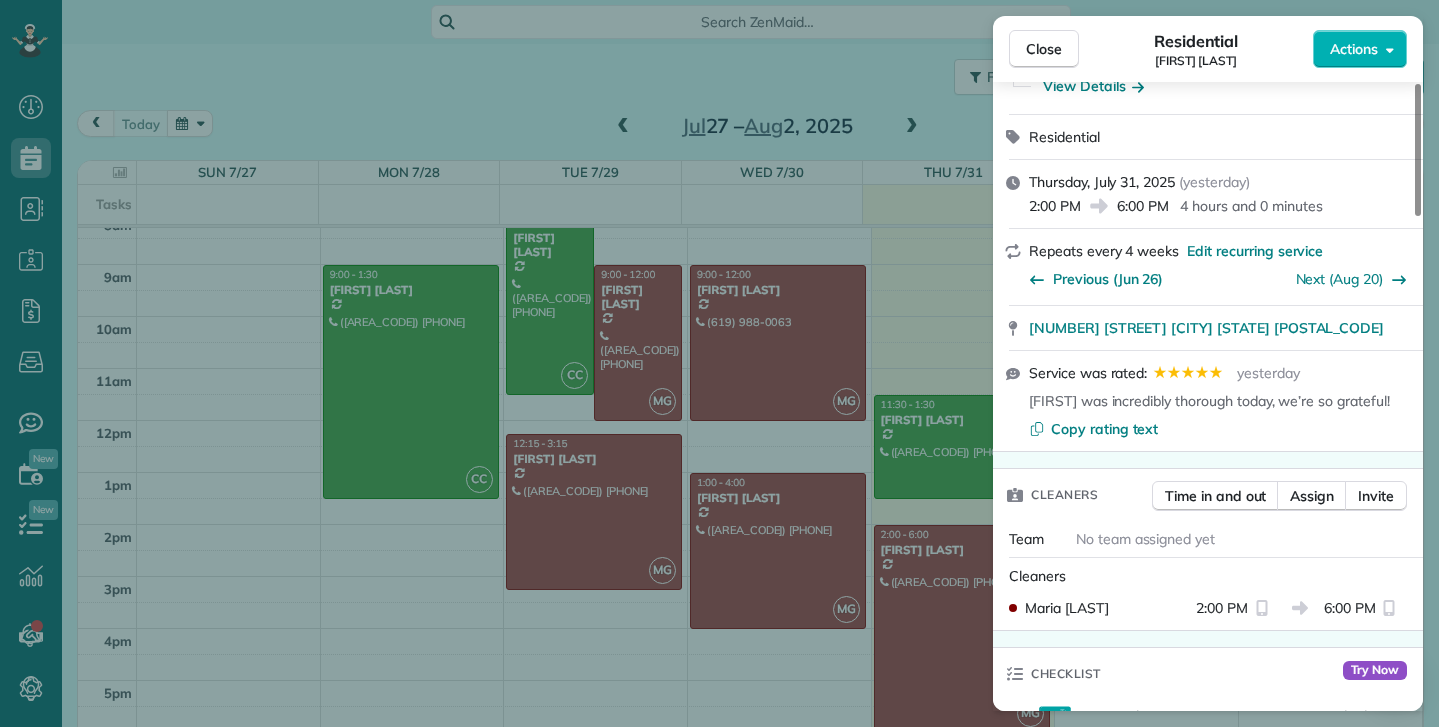 scroll, scrollTop: 300, scrollLeft: 0, axis: vertical 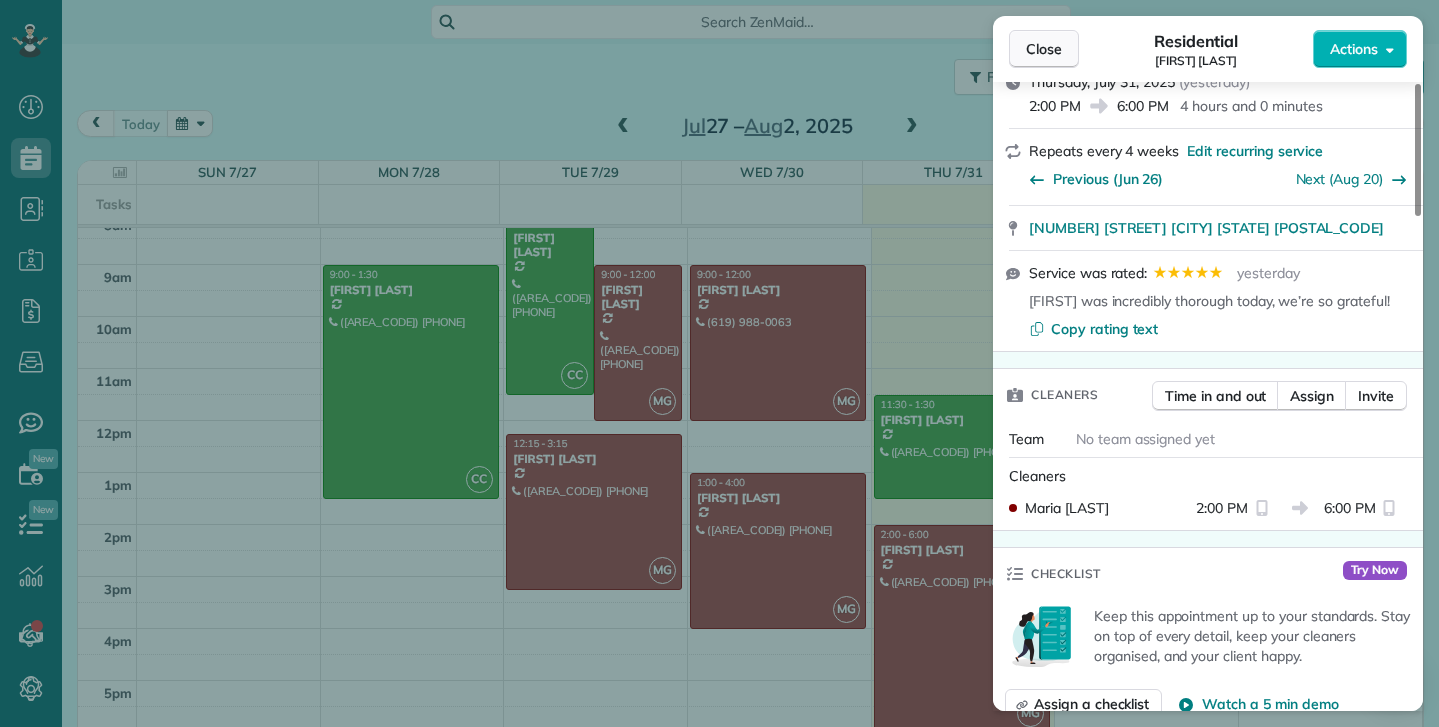 click on "Close" at bounding box center [1044, 49] 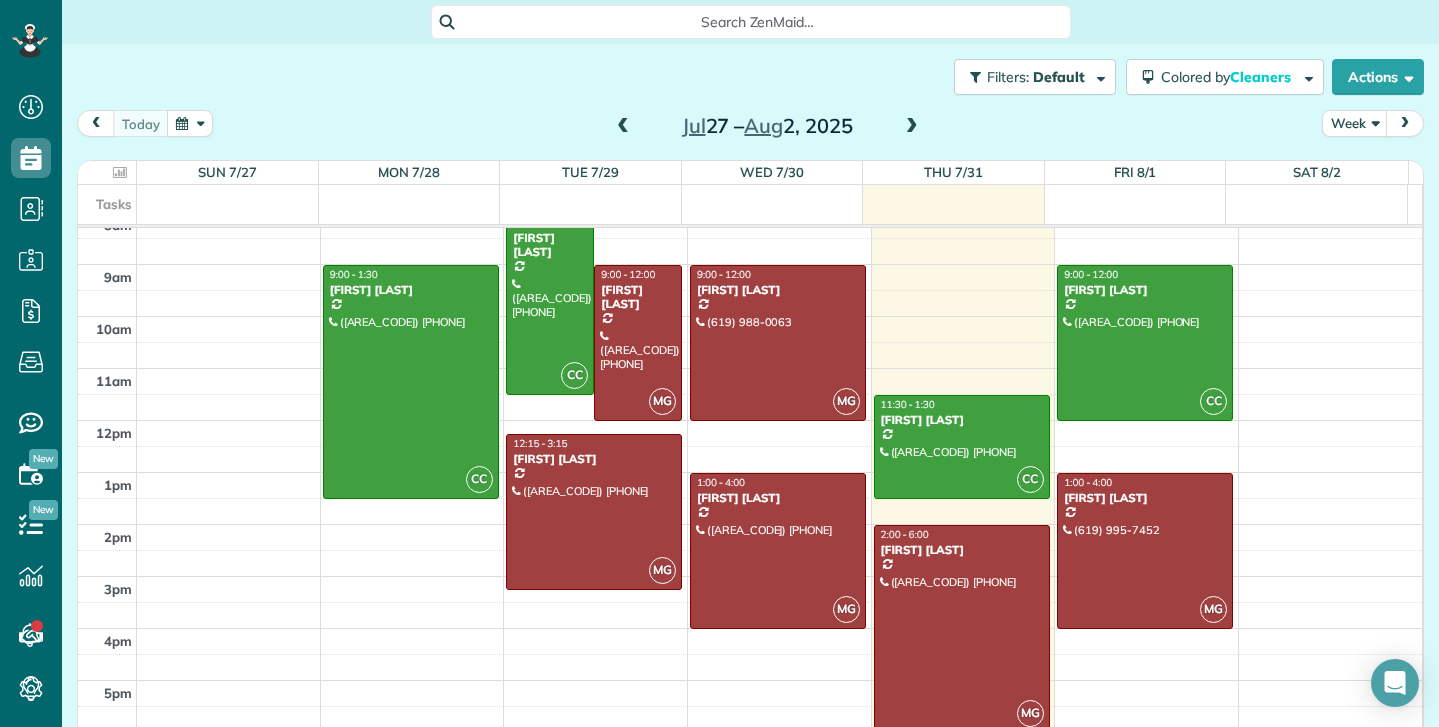 click at bounding box center [962, 629] 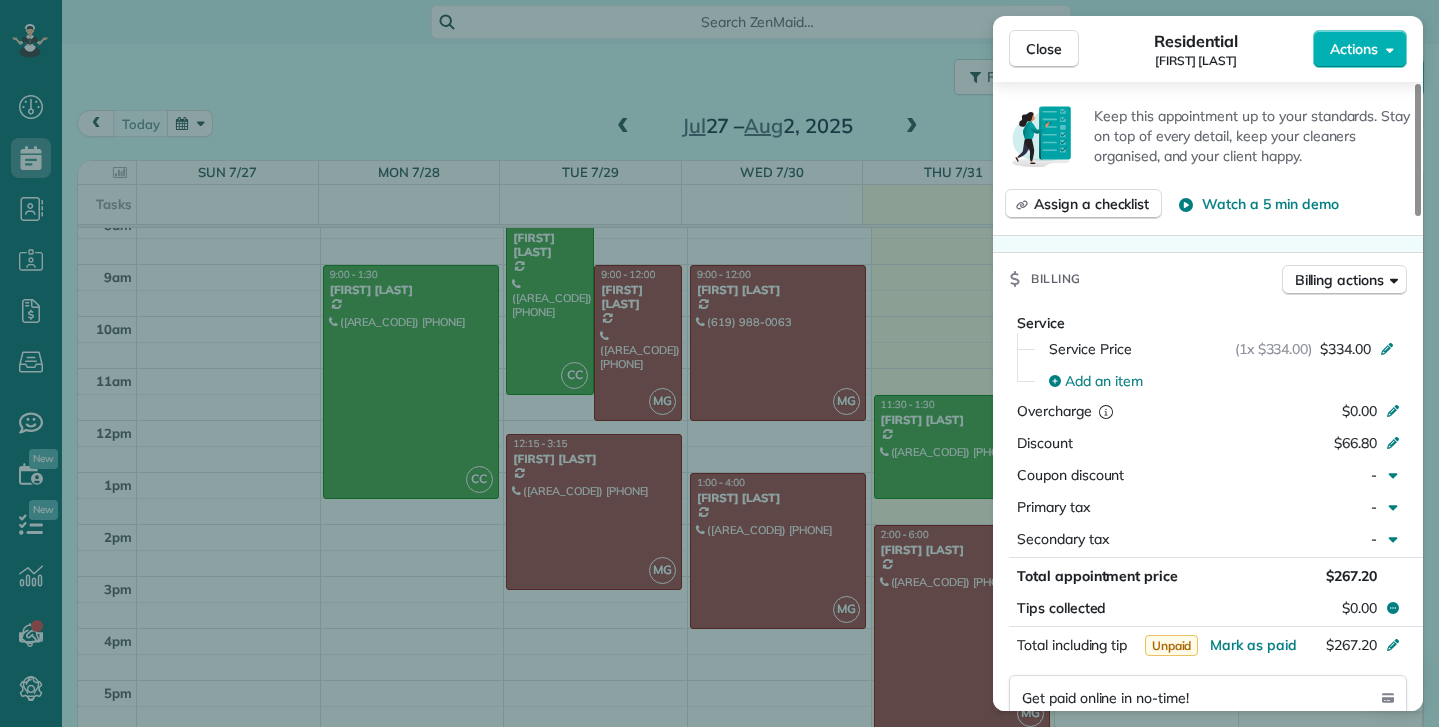 scroll, scrollTop: 900, scrollLeft: 0, axis: vertical 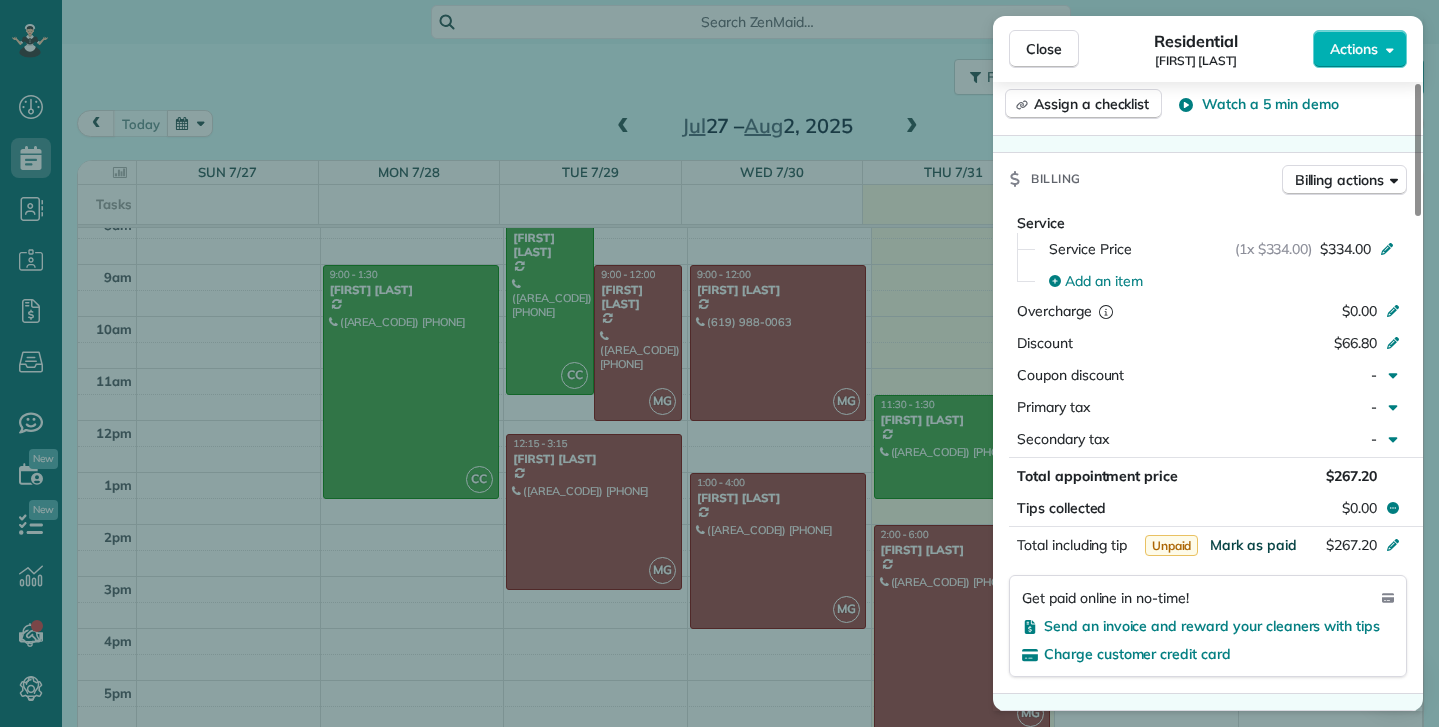 click on "Mark as paid" at bounding box center (1253, 545) 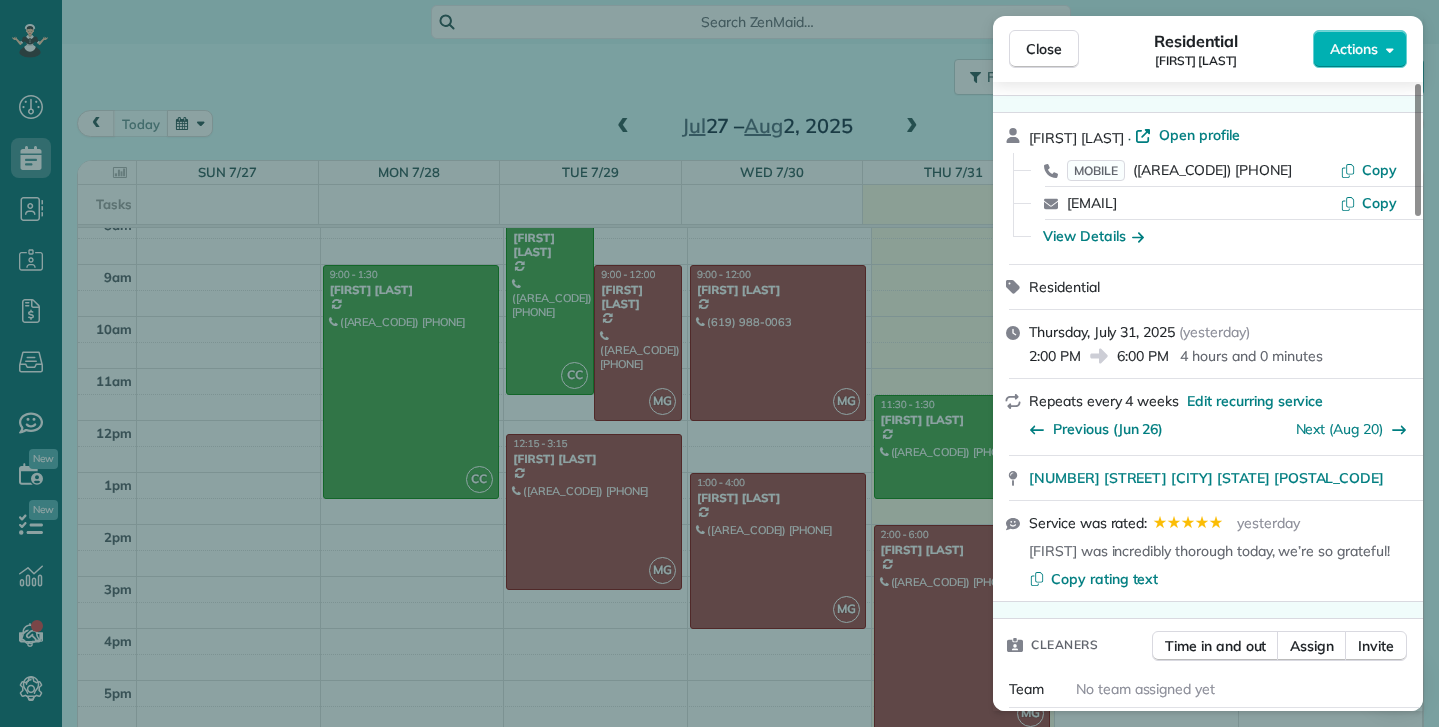 scroll, scrollTop: 0, scrollLeft: 0, axis: both 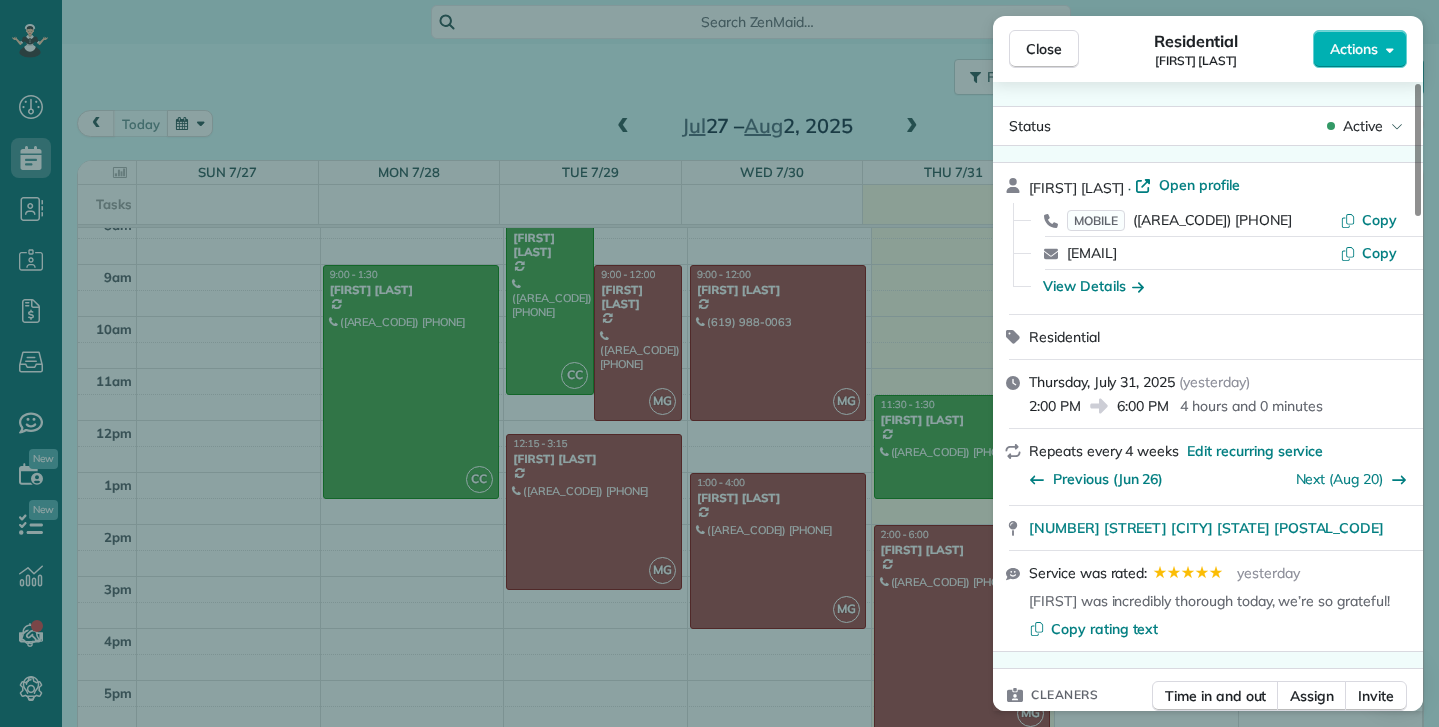 drag, startPoint x: 1244, startPoint y: 253, endPoint x: 1064, endPoint y: 260, distance: 180.13606 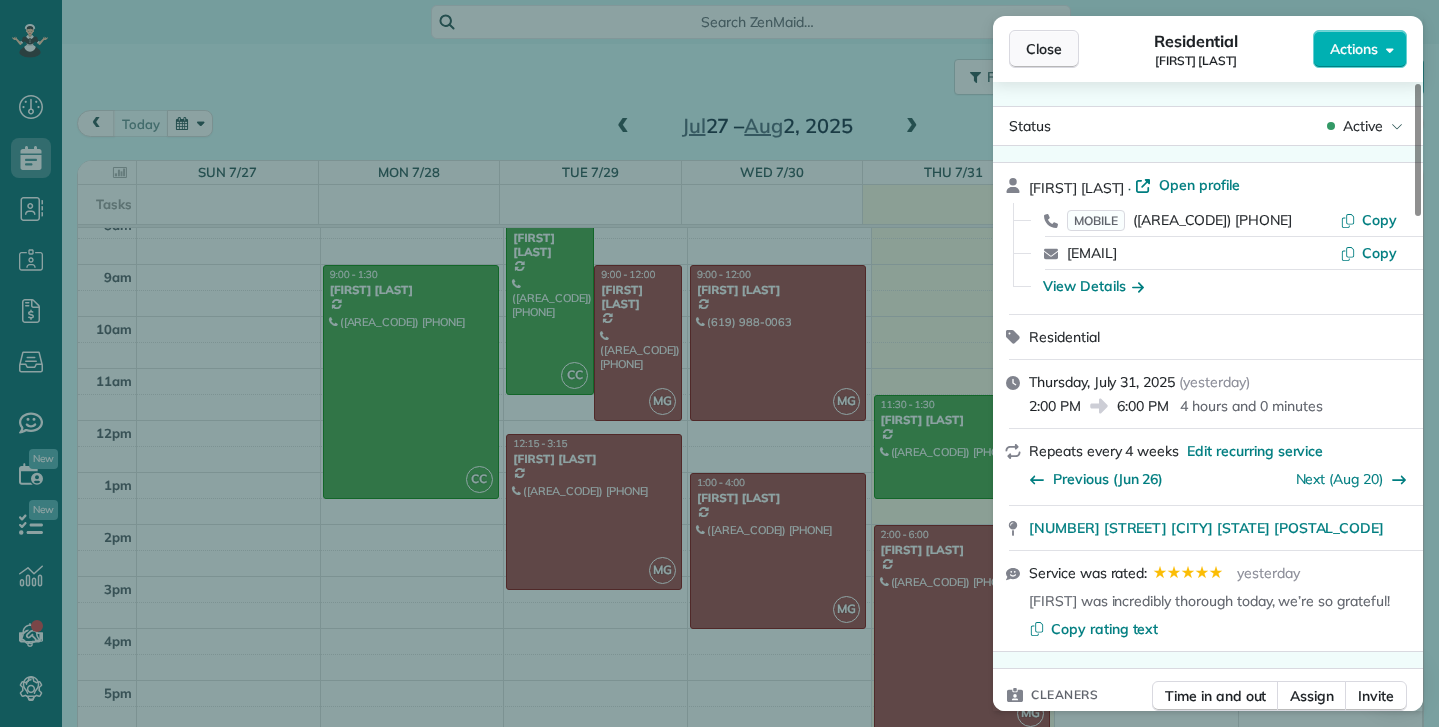 click on "Close" at bounding box center [1044, 49] 